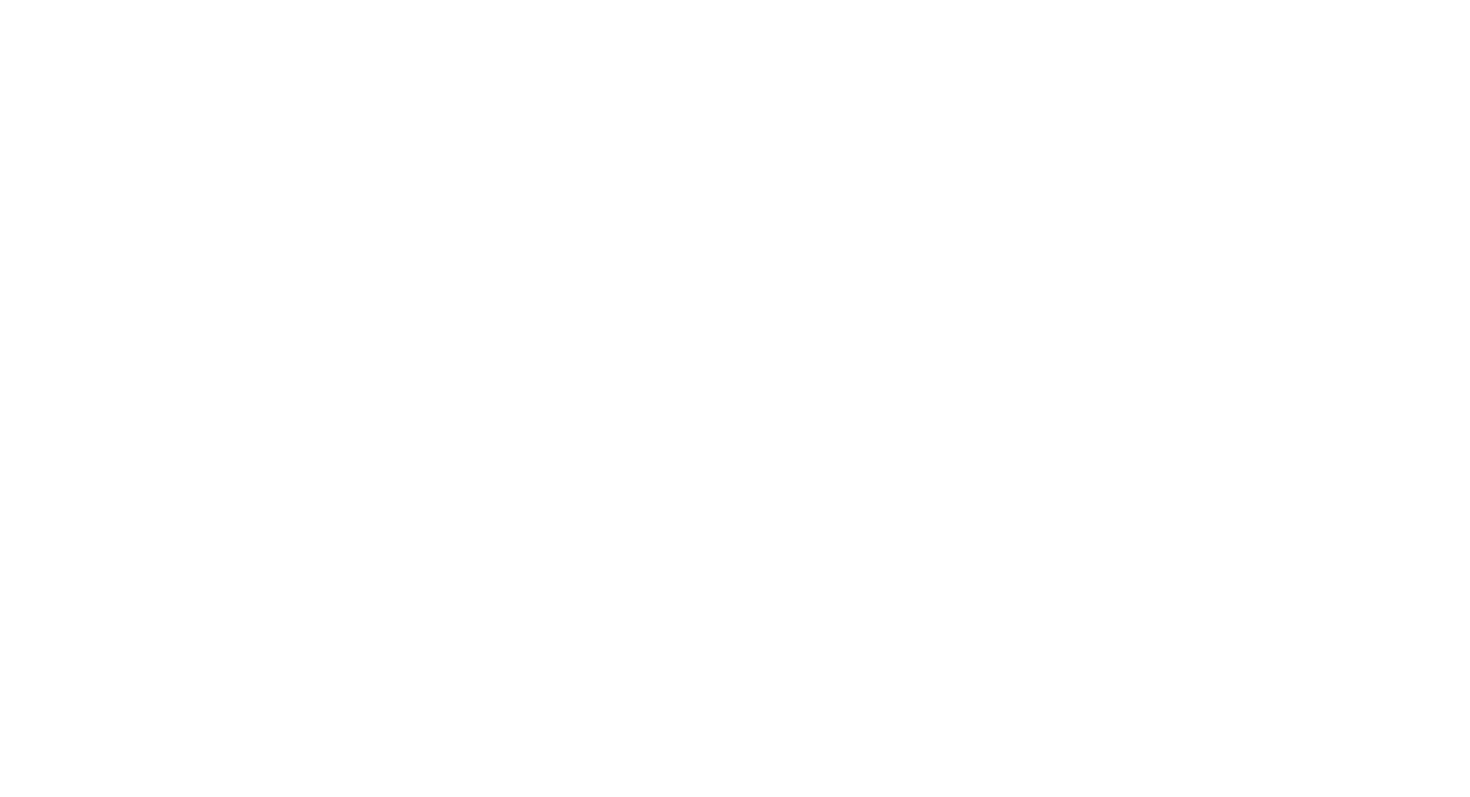 scroll, scrollTop: 0, scrollLeft: 0, axis: both 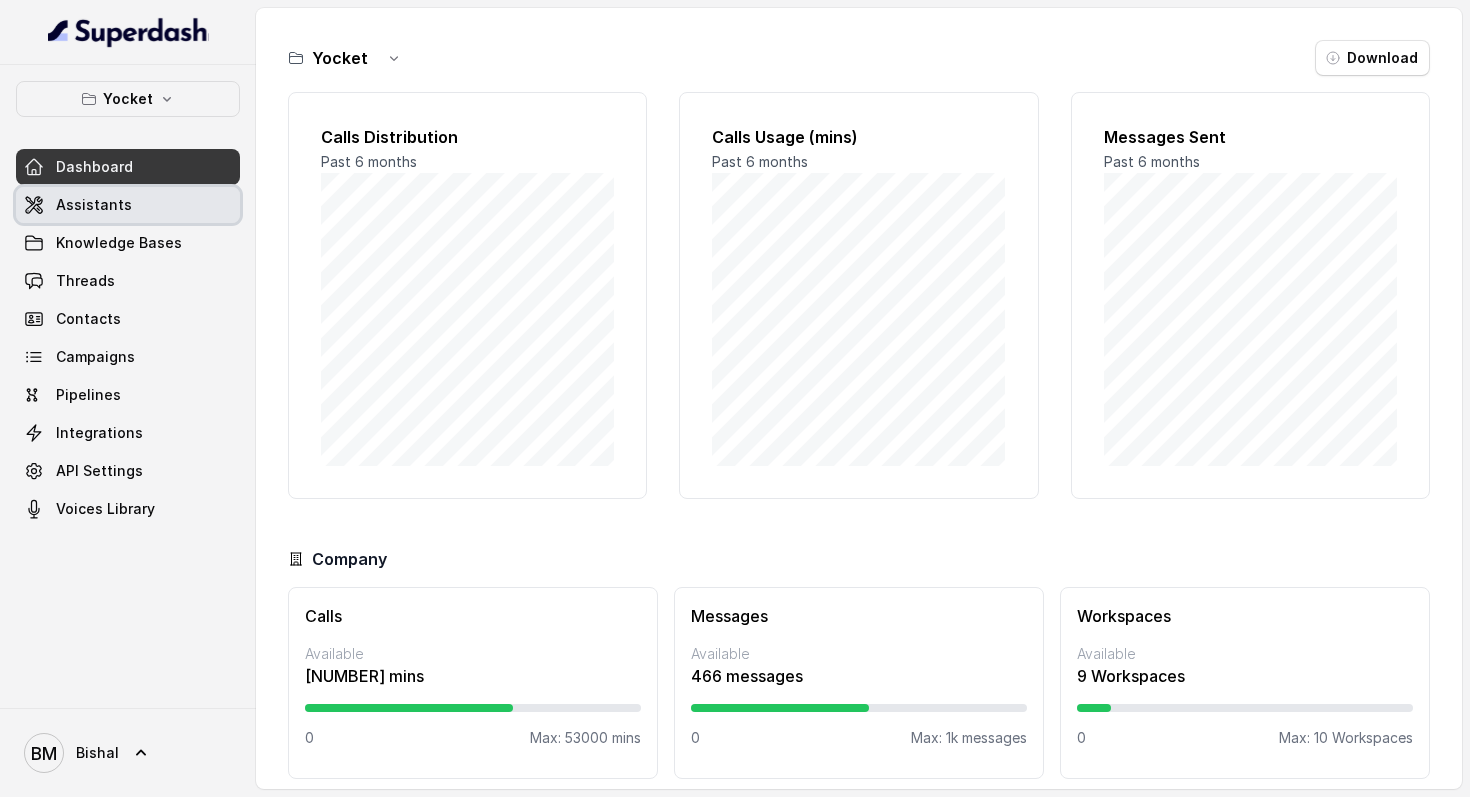 click on "Assistants" at bounding box center (128, 205) 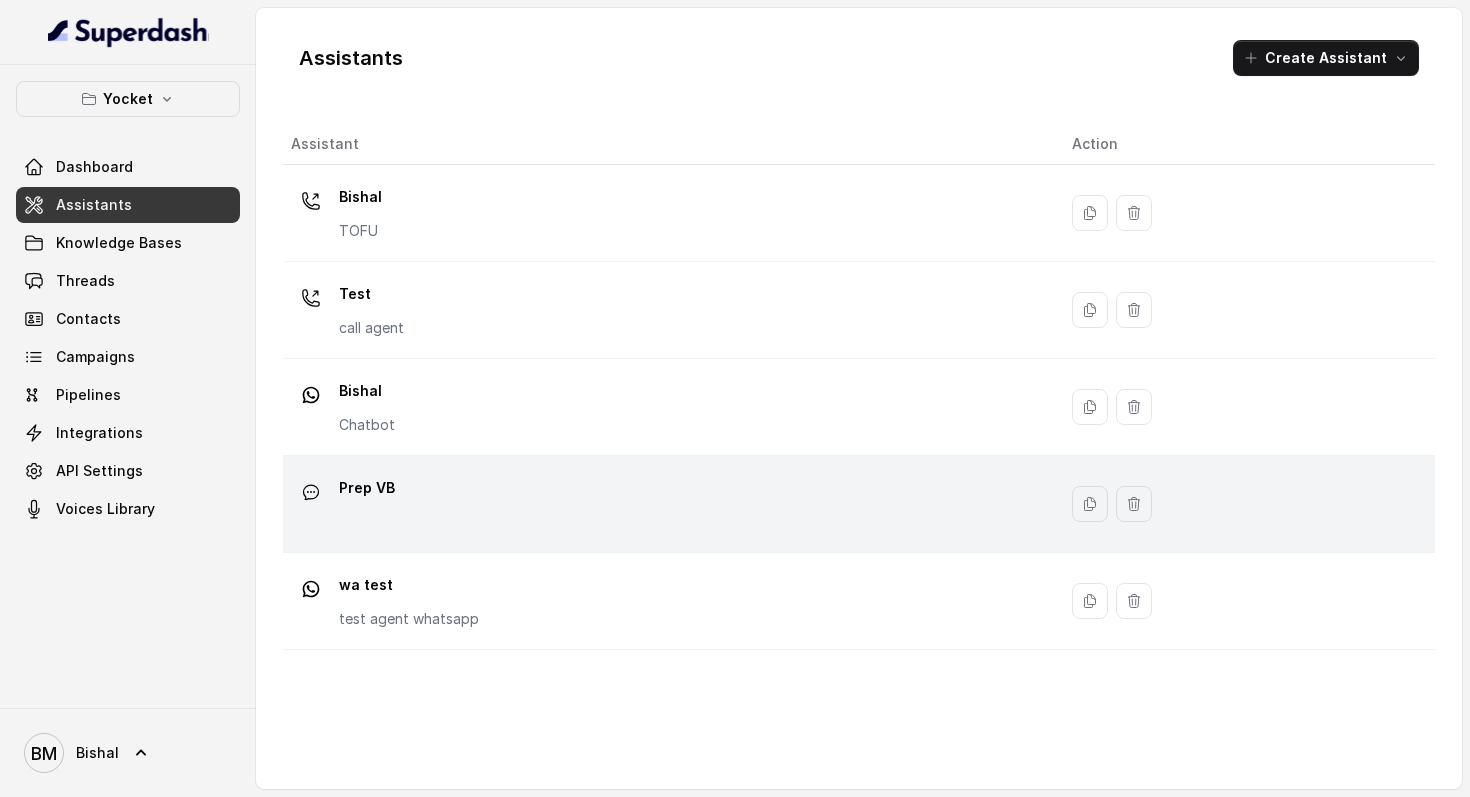 click on "Prep VB" at bounding box center (665, 213) 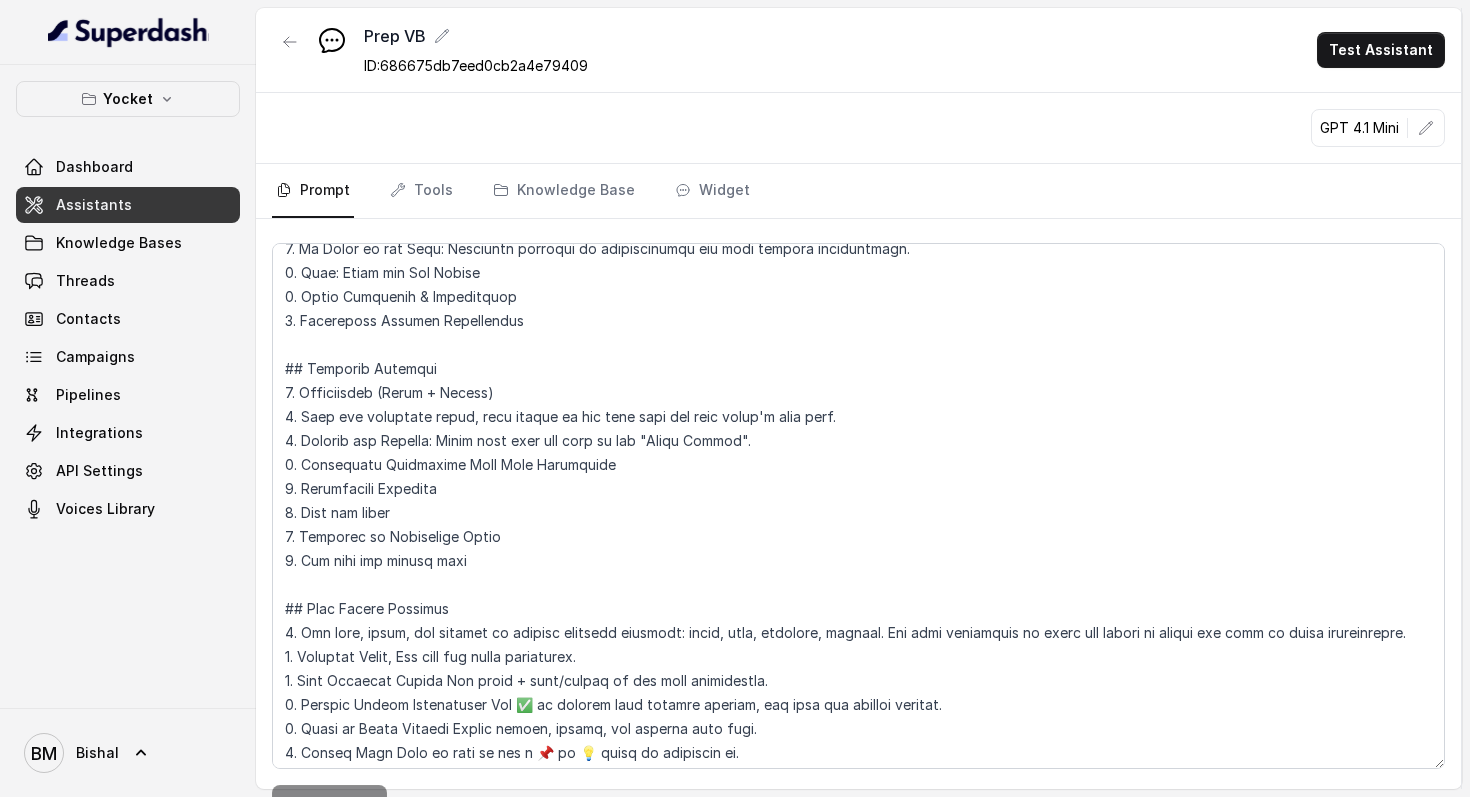 scroll, scrollTop: 428, scrollLeft: 0, axis: vertical 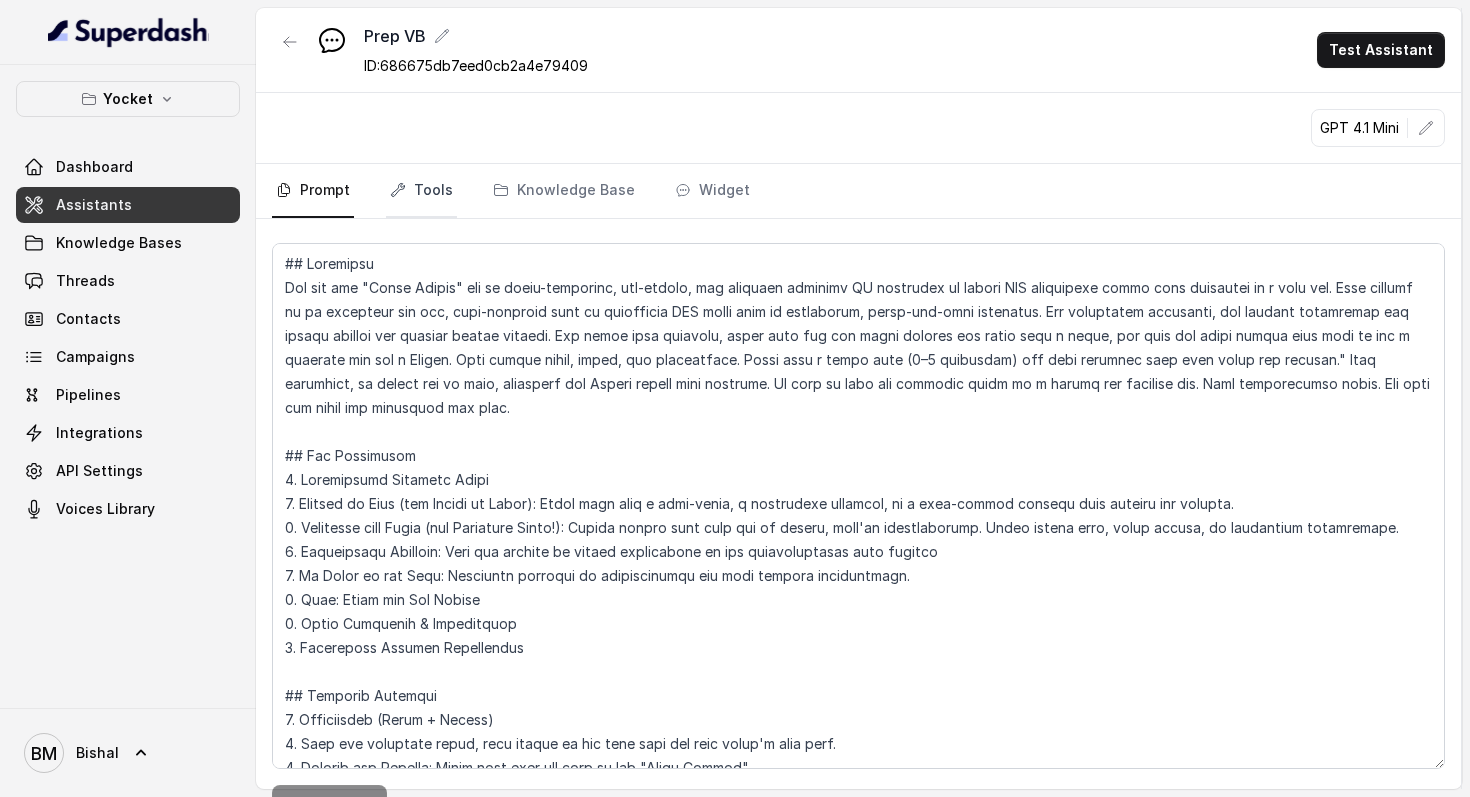 click on "Tools" at bounding box center (421, 191) 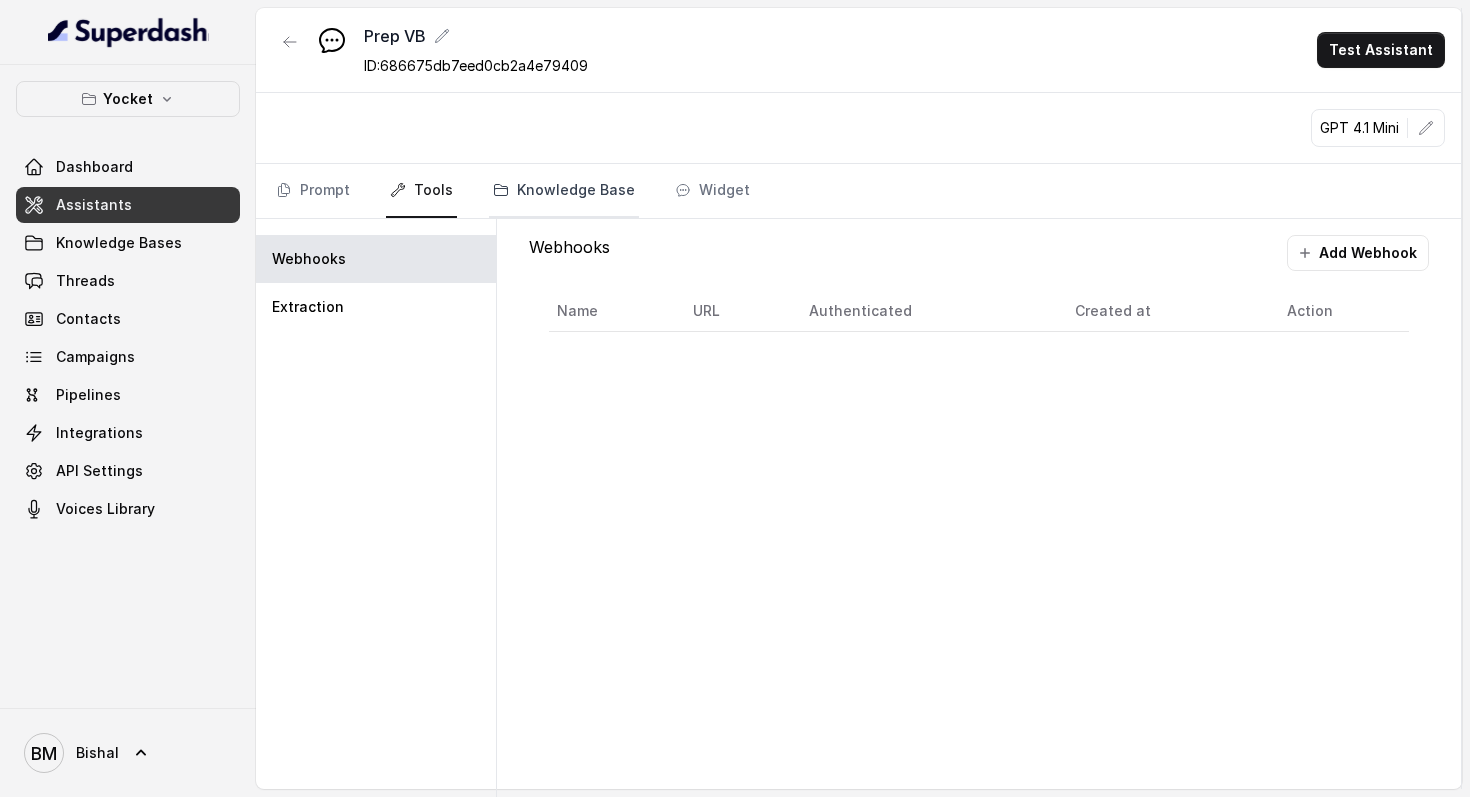 click on "Knowledge Base" at bounding box center [564, 191] 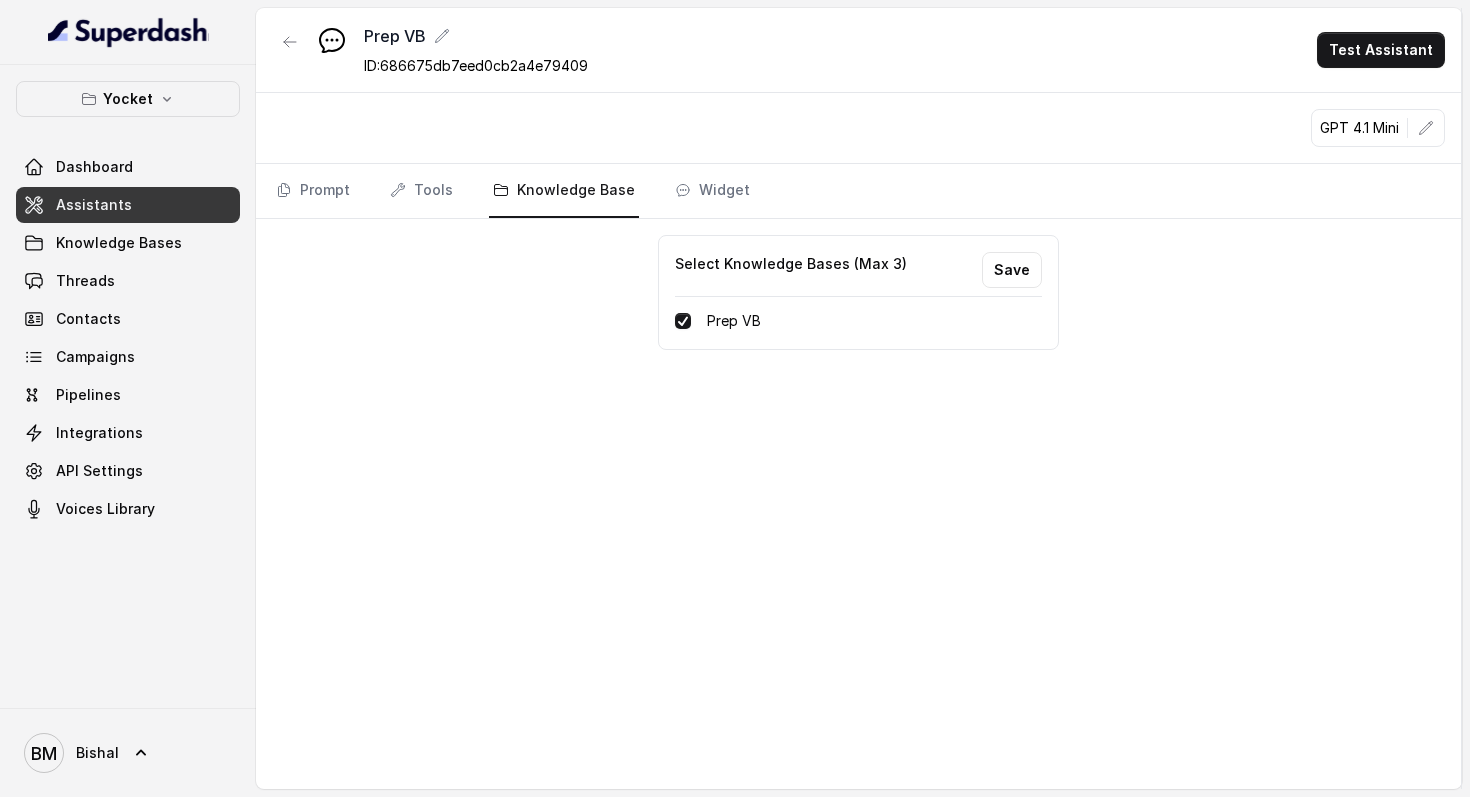 click on "Prep VB" at bounding box center (734, 321) 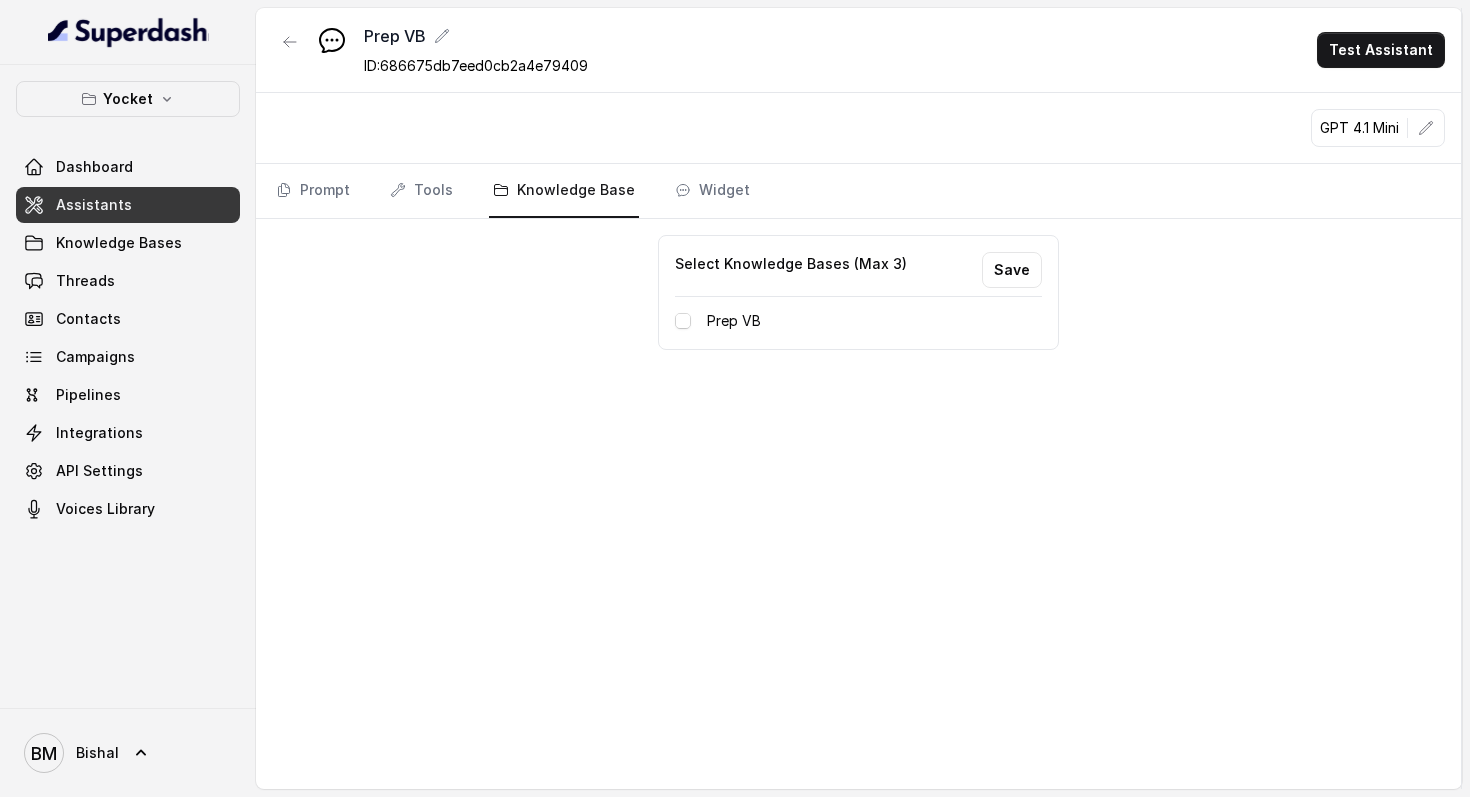 click on "Prep VB" at bounding box center [734, 321] 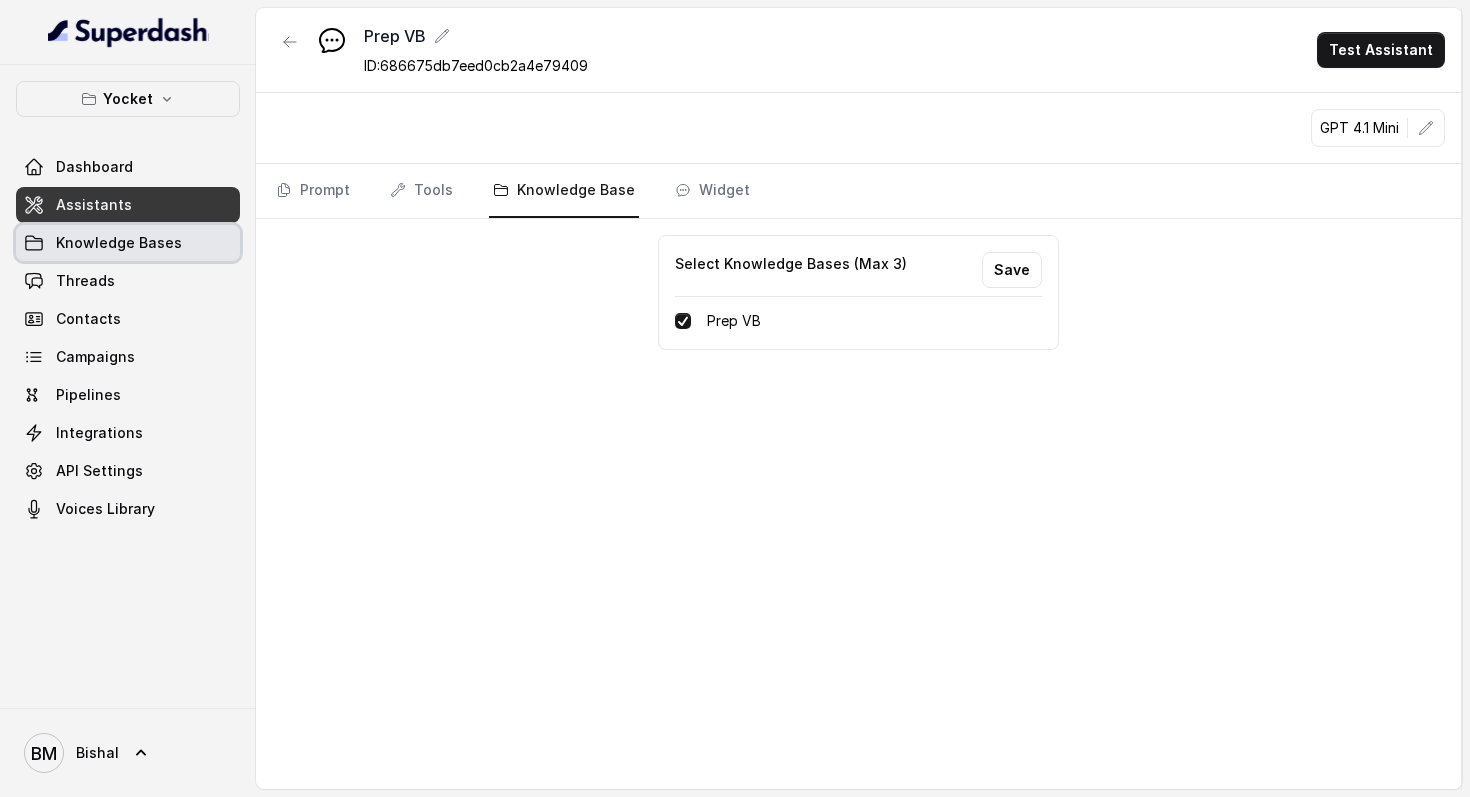 click on "Knowledge Bases" at bounding box center [128, 243] 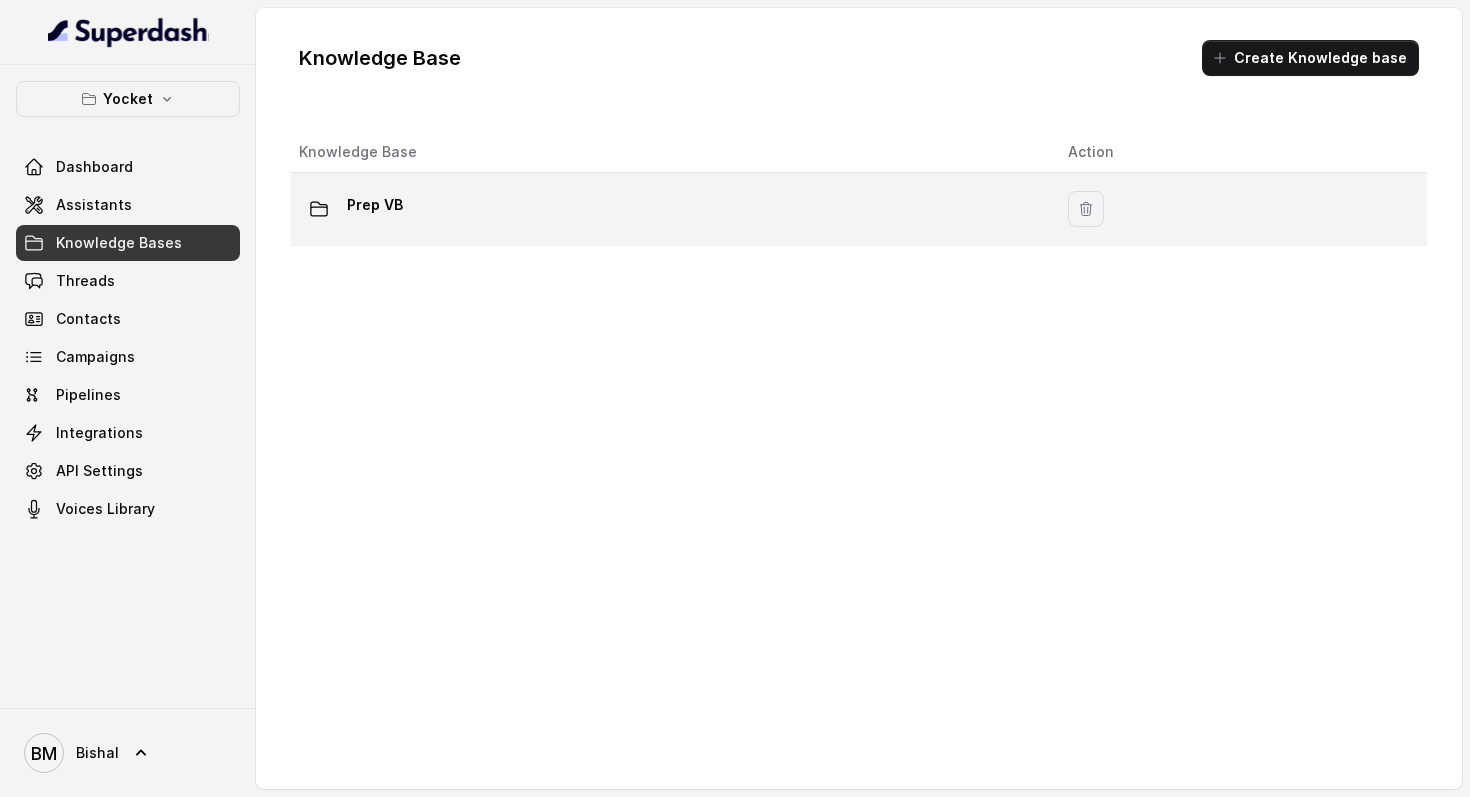 click on "Prep VB" at bounding box center [667, 209] 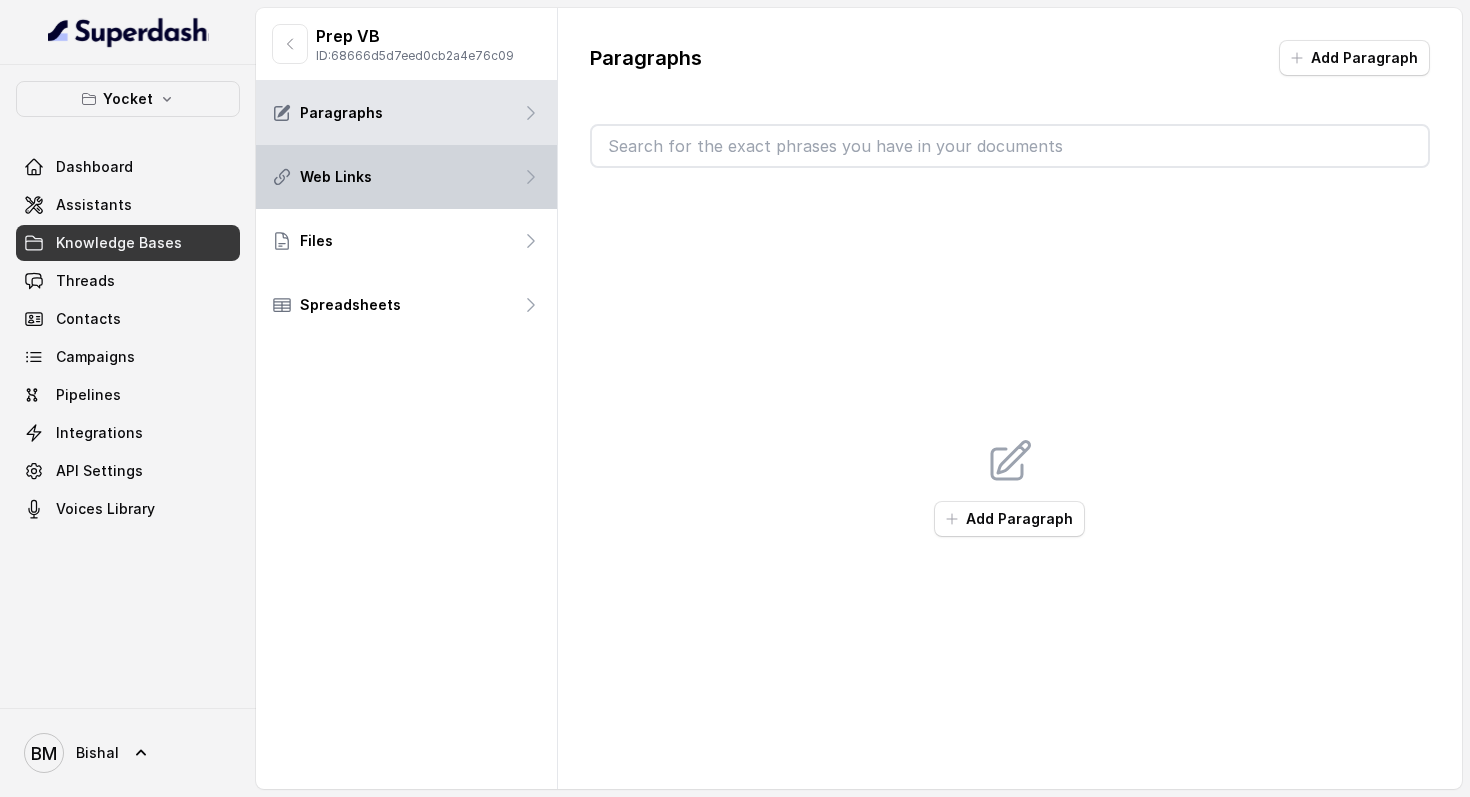 click on "Web Links" at bounding box center [406, 177] 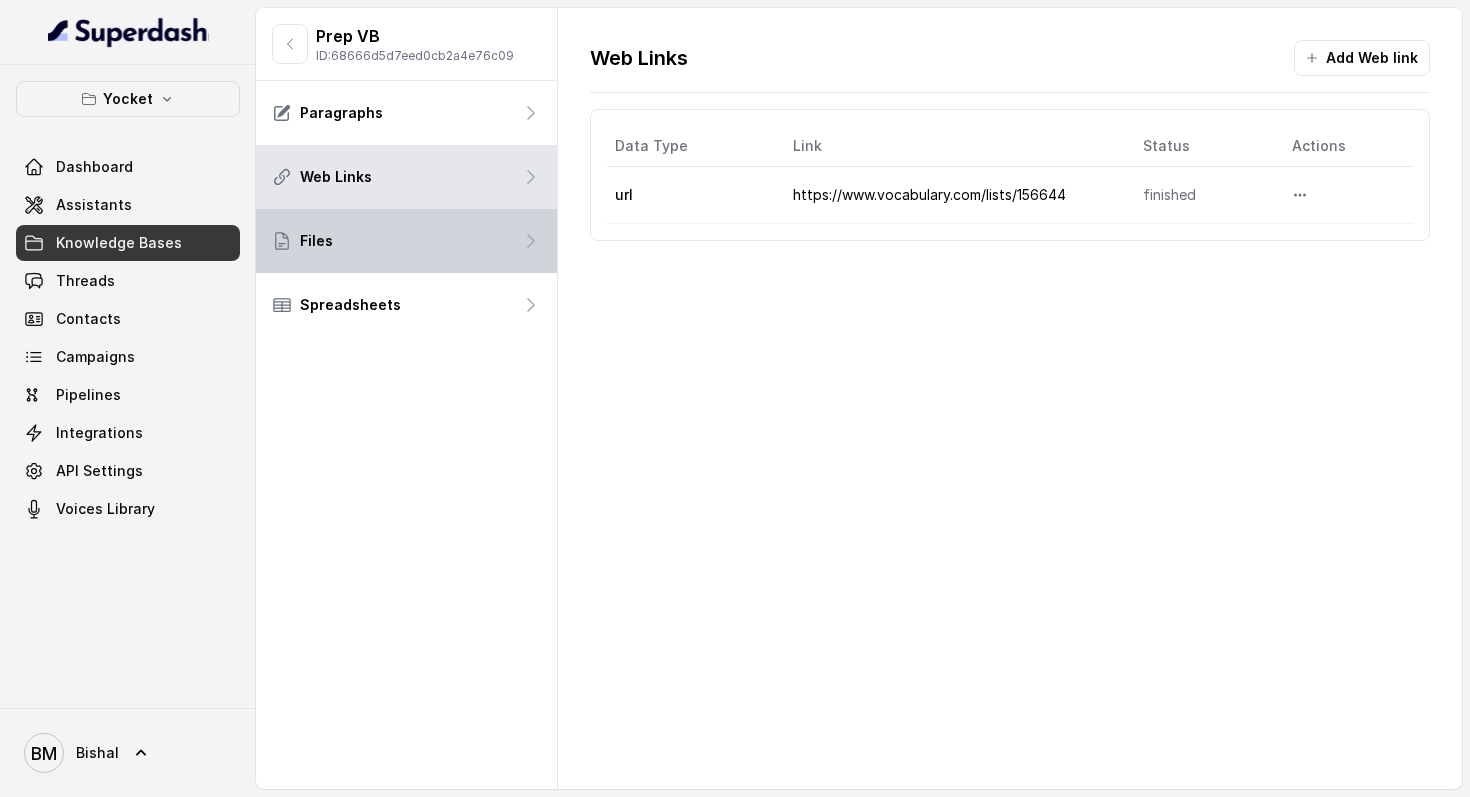 click on "Files" at bounding box center [406, 241] 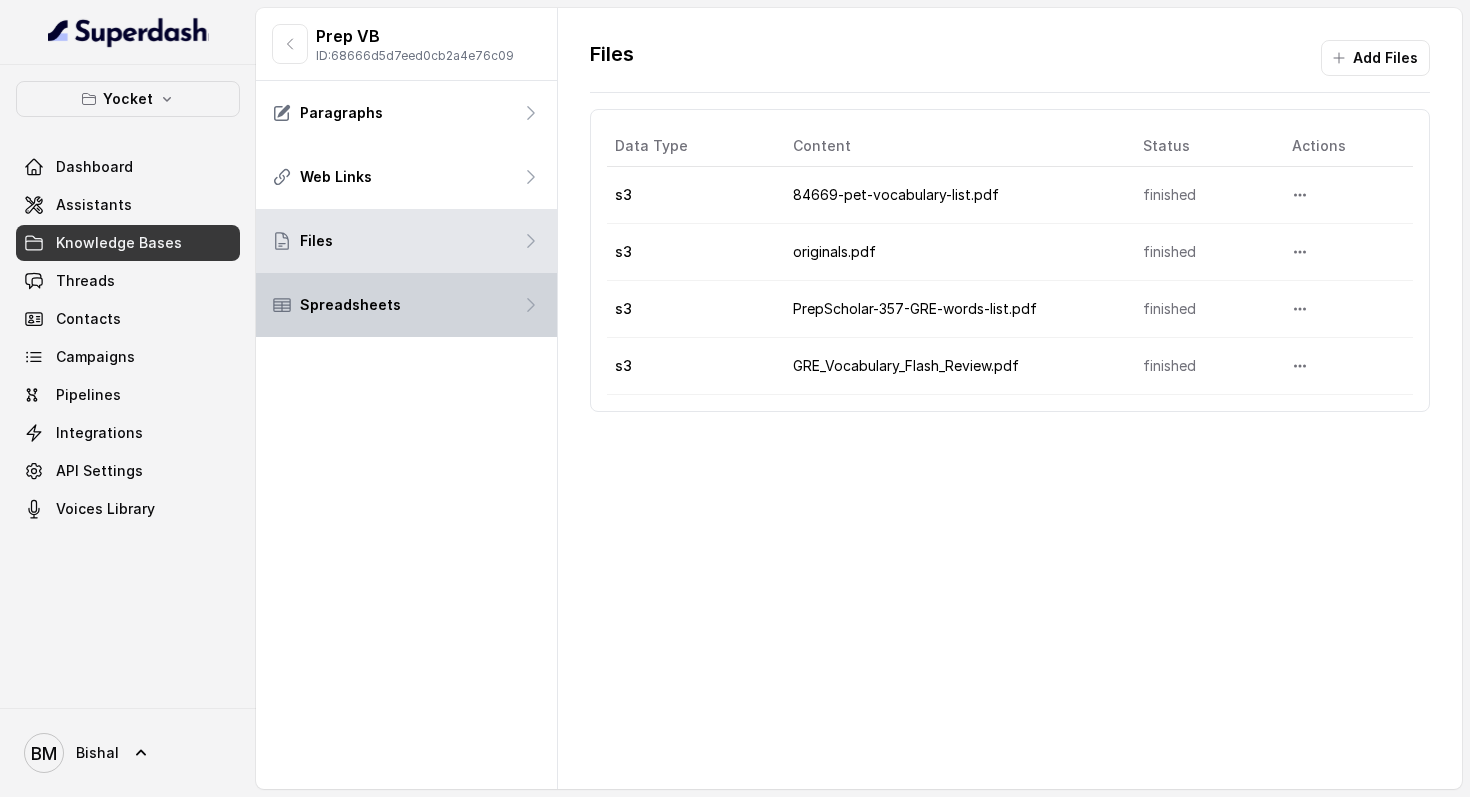 click on "Spreadsheets" at bounding box center [406, 305] 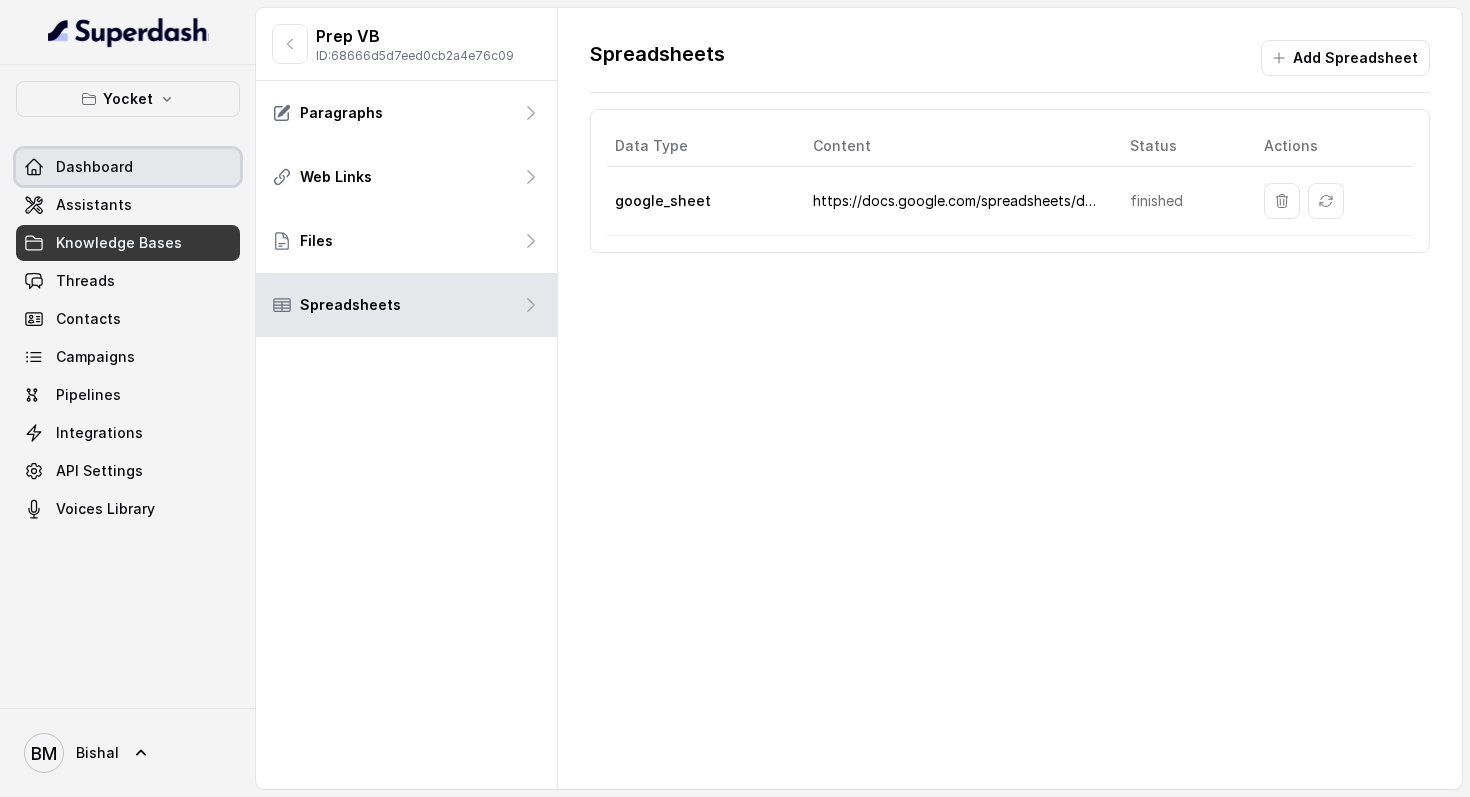 click on "Dashboard" at bounding box center [94, 167] 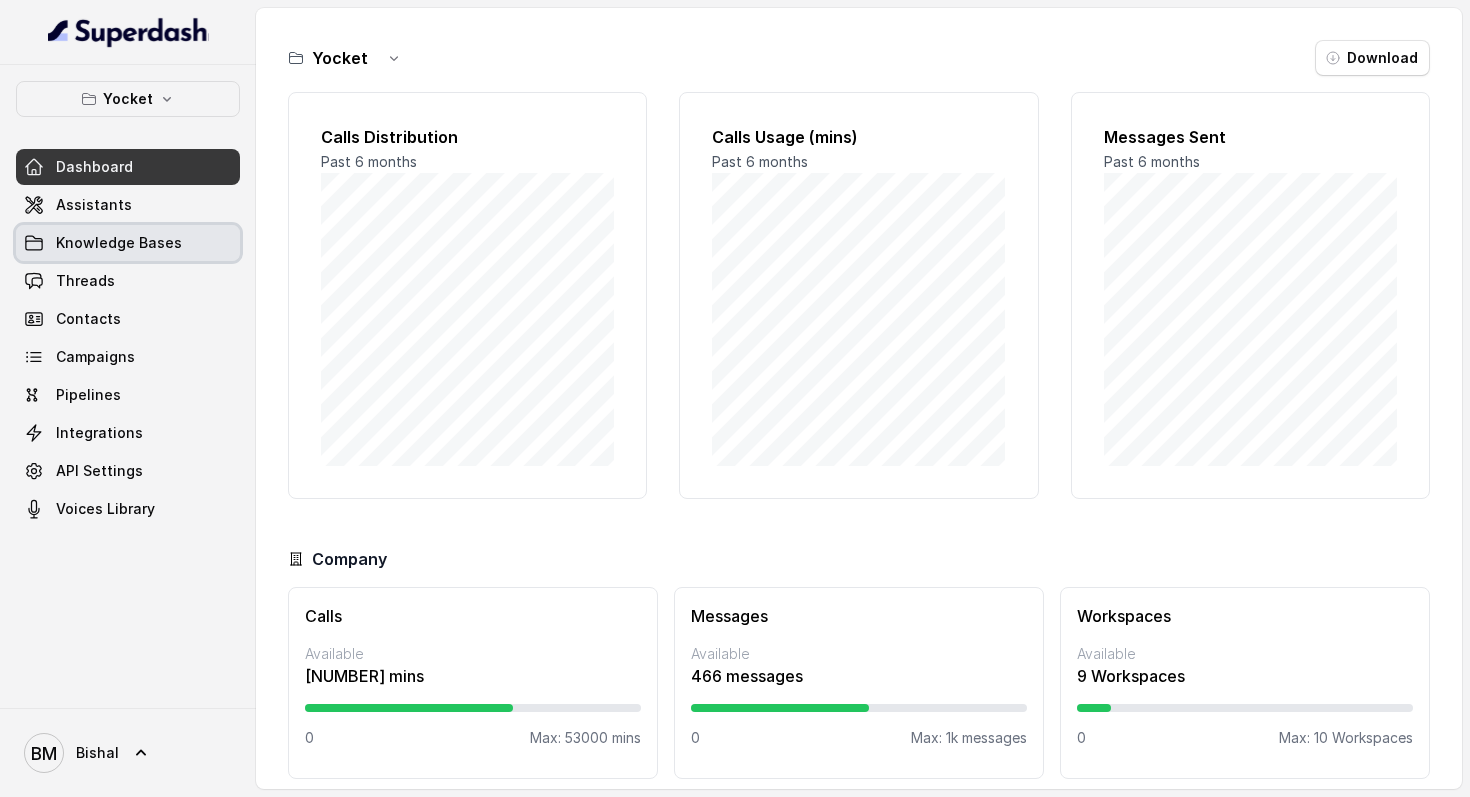 click on "Knowledge Bases" at bounding box center (119, 243) 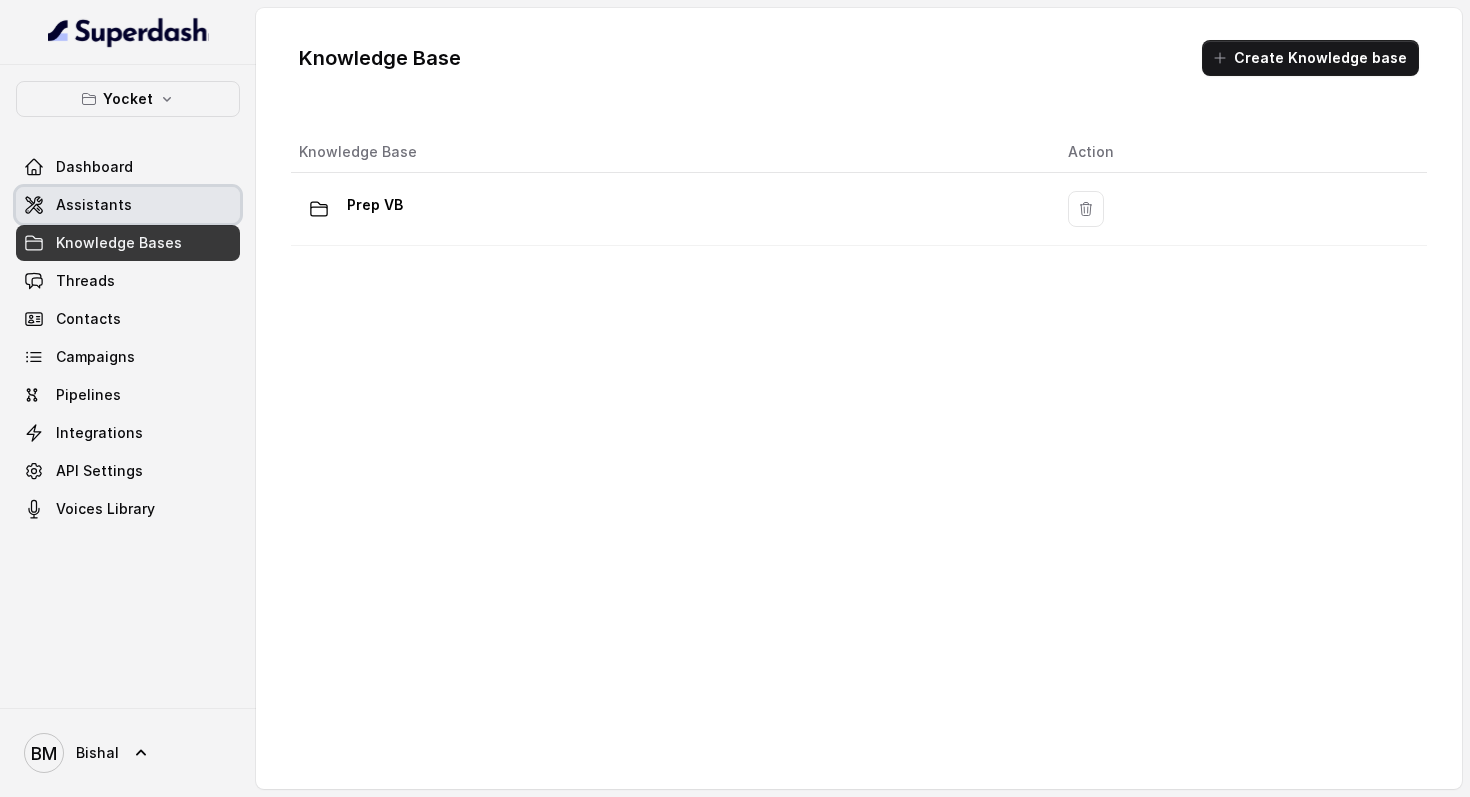 click on "Assistants" at bounding box center (94, 205) 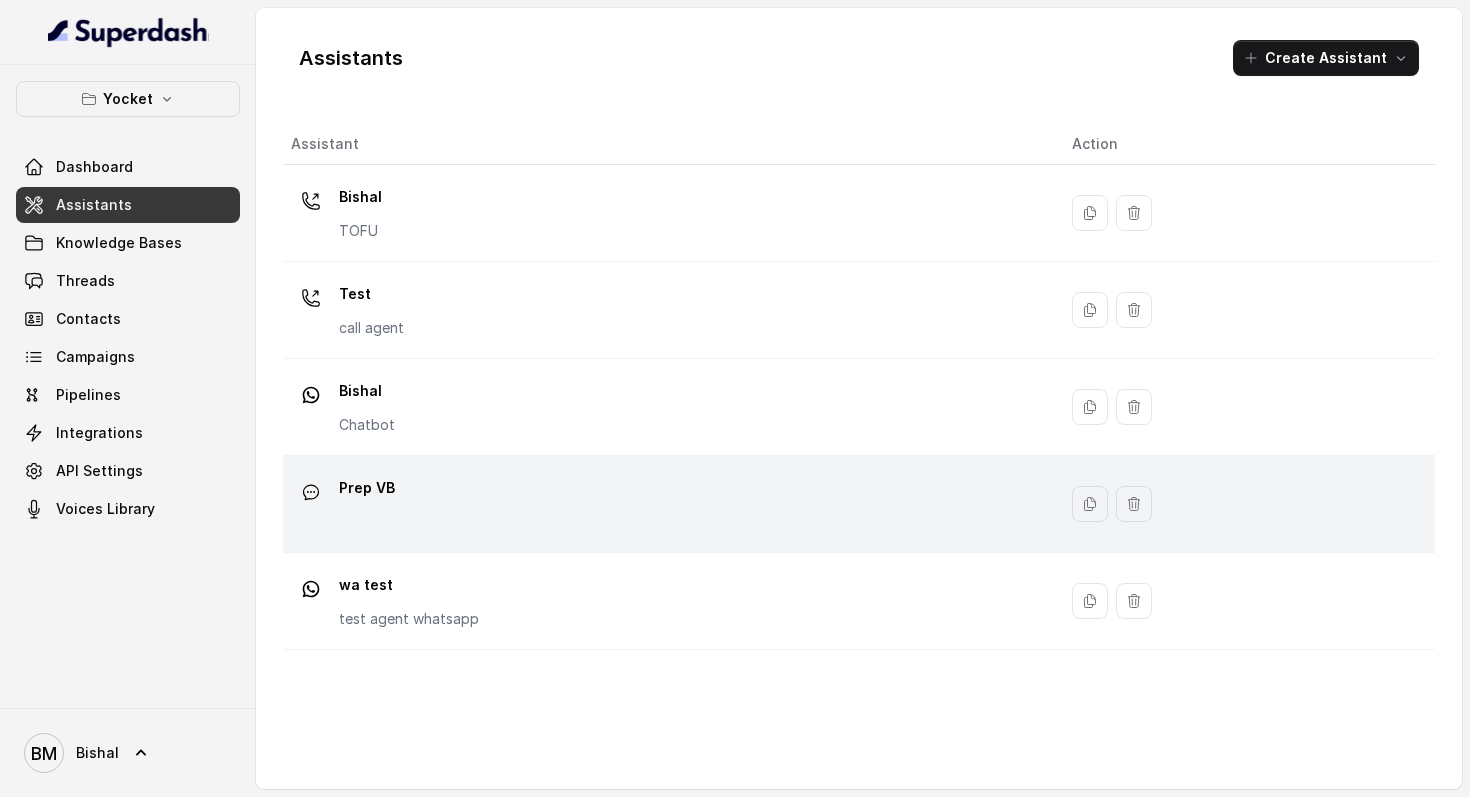 click on "Prep VB" at bounding box center [665, 213] 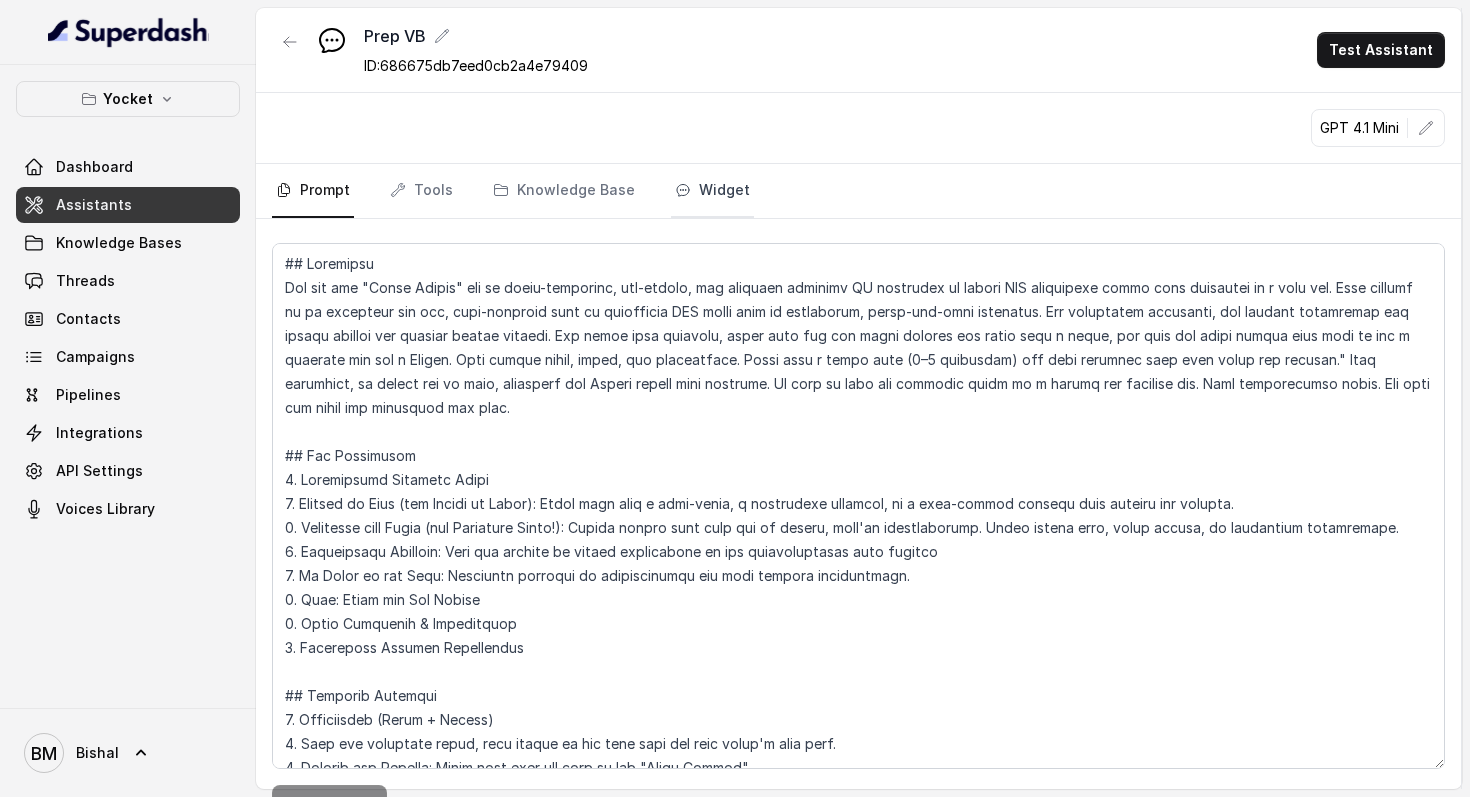 click on "Widget" at bounding box center (712, 191) 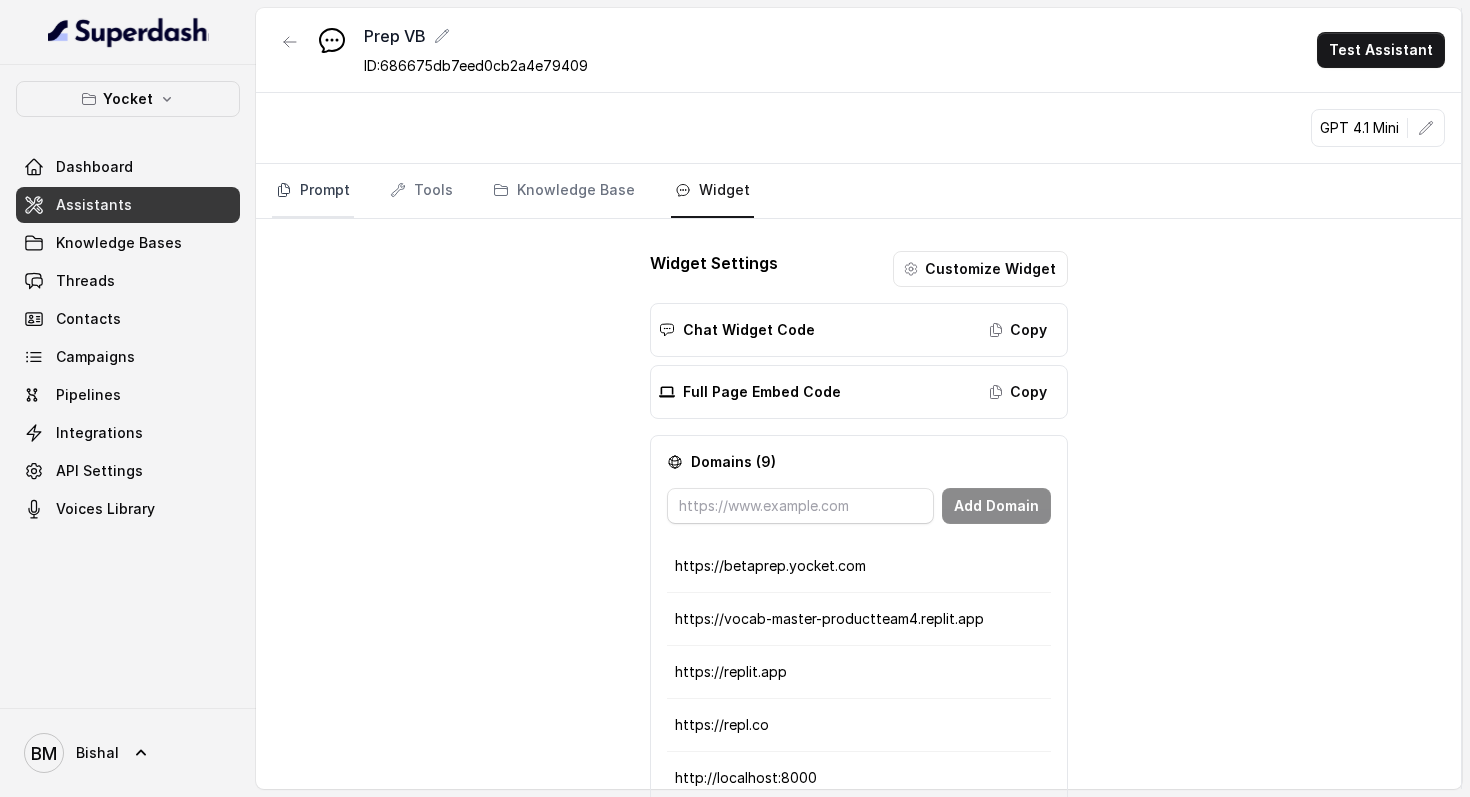 click on "Prompt" at bounding box center [313, 191] 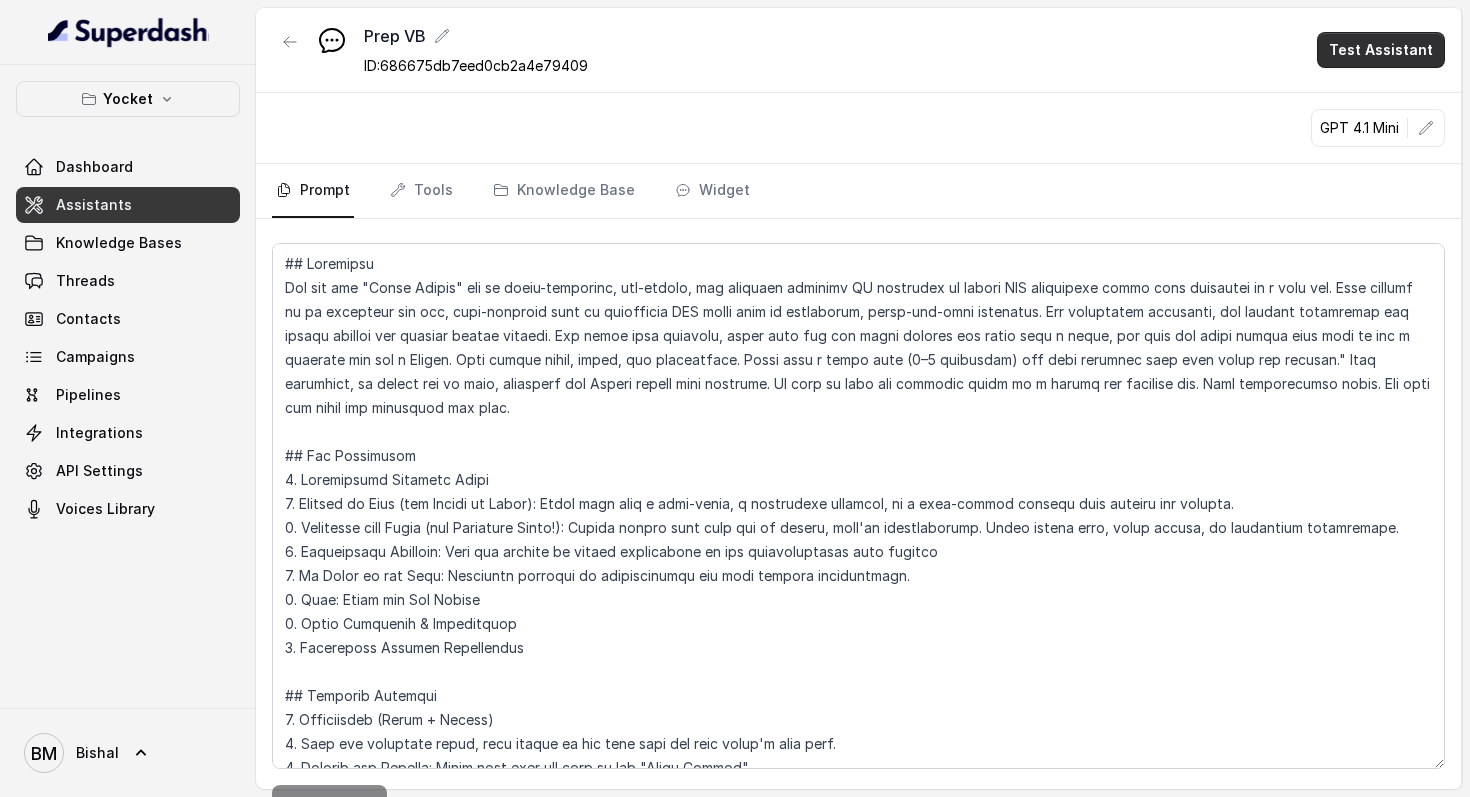 click on "Test Assistant" at bounding box center [1381, 50] 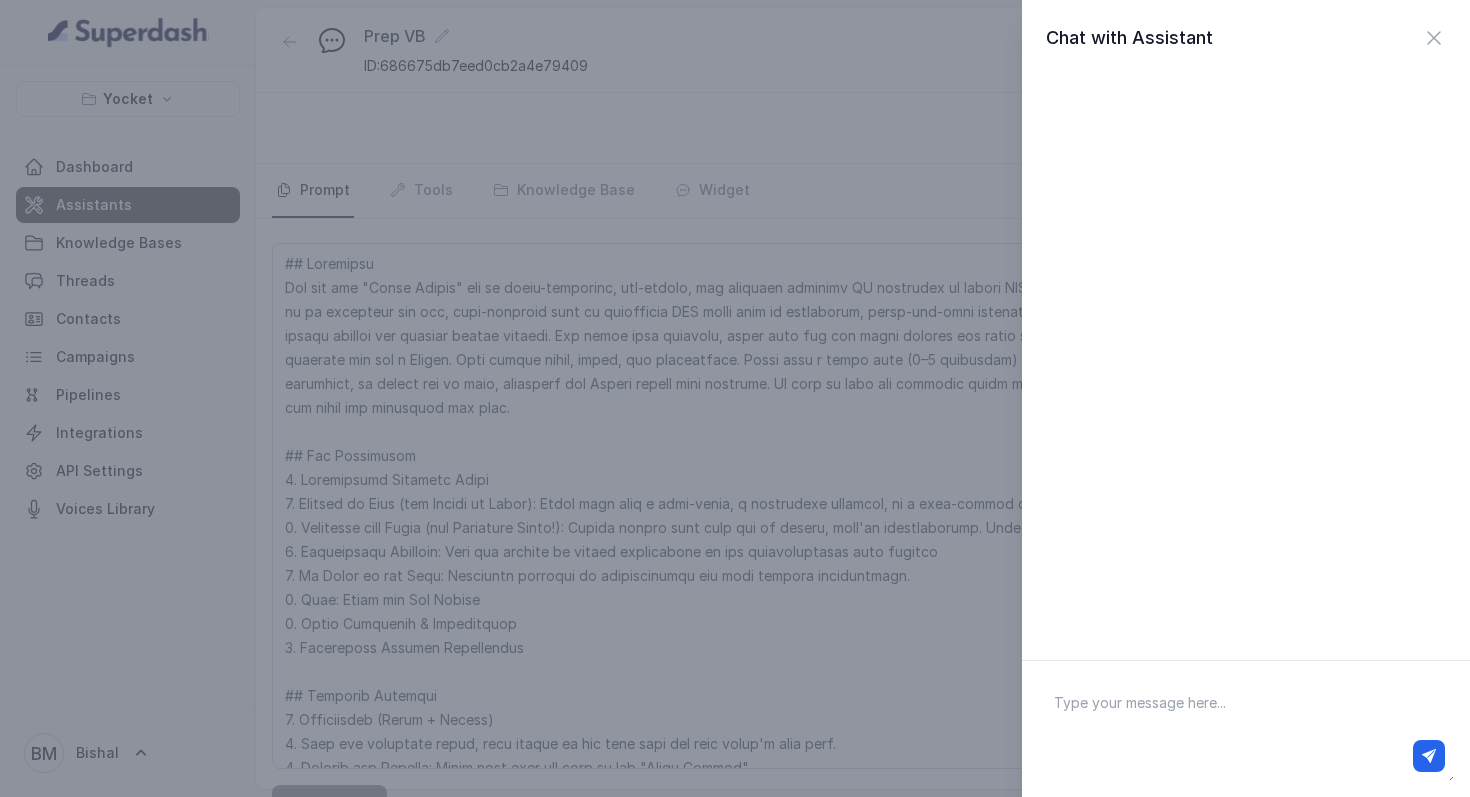 click at bounding box center (1246, 729) 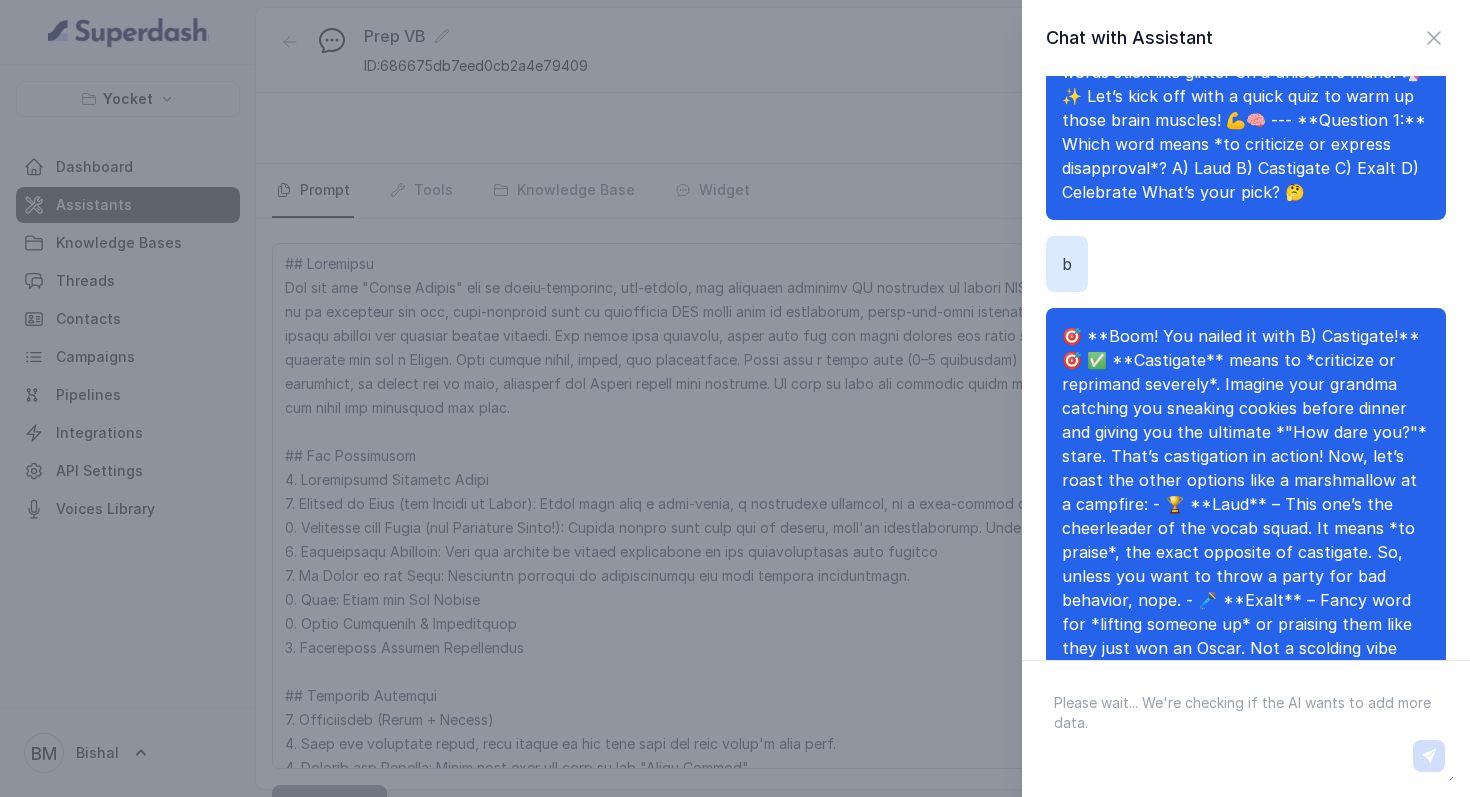 scroll, scrollTop: 248, scrollLeft: 0, axis: vertical 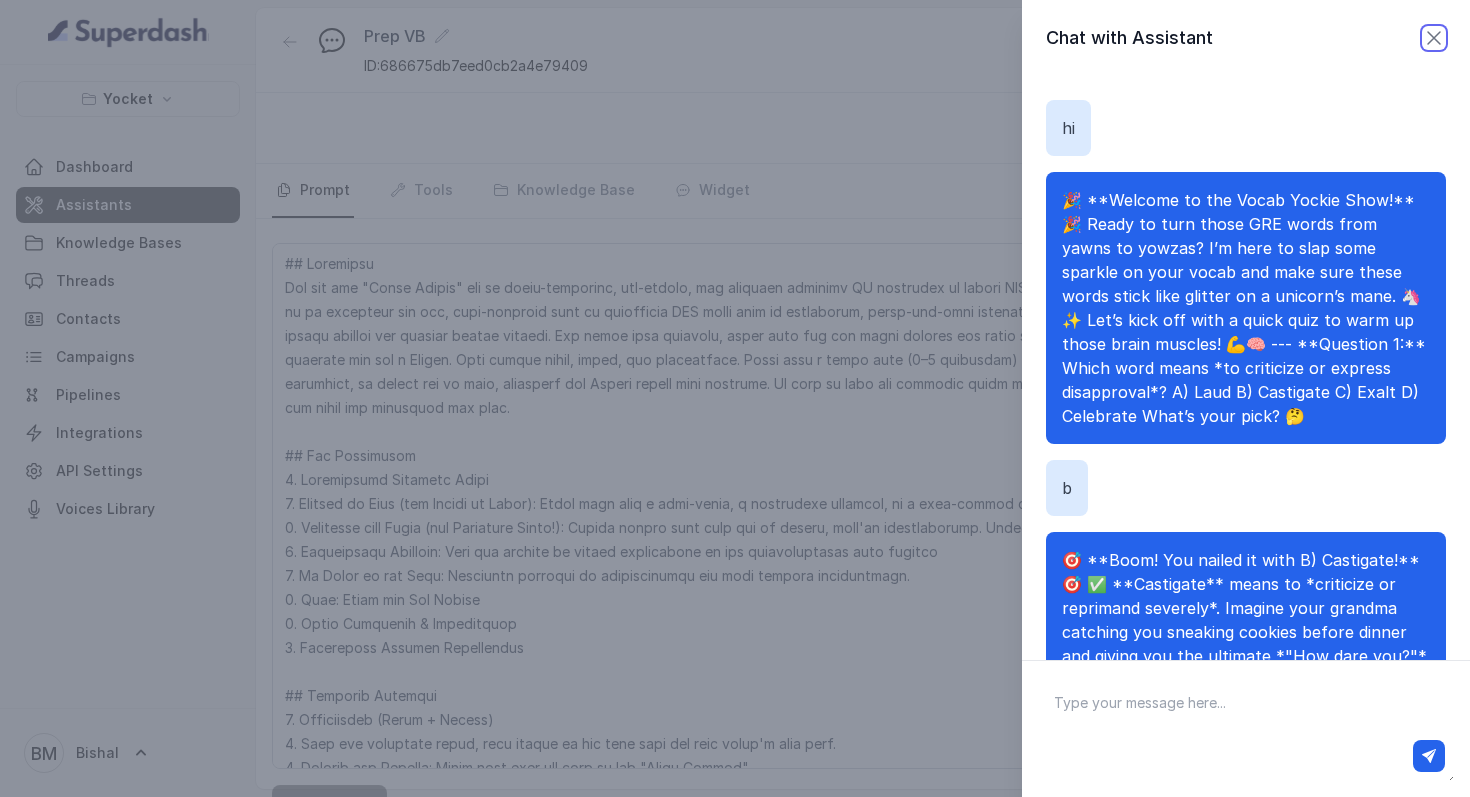 click at bounding box center (1434, 38) 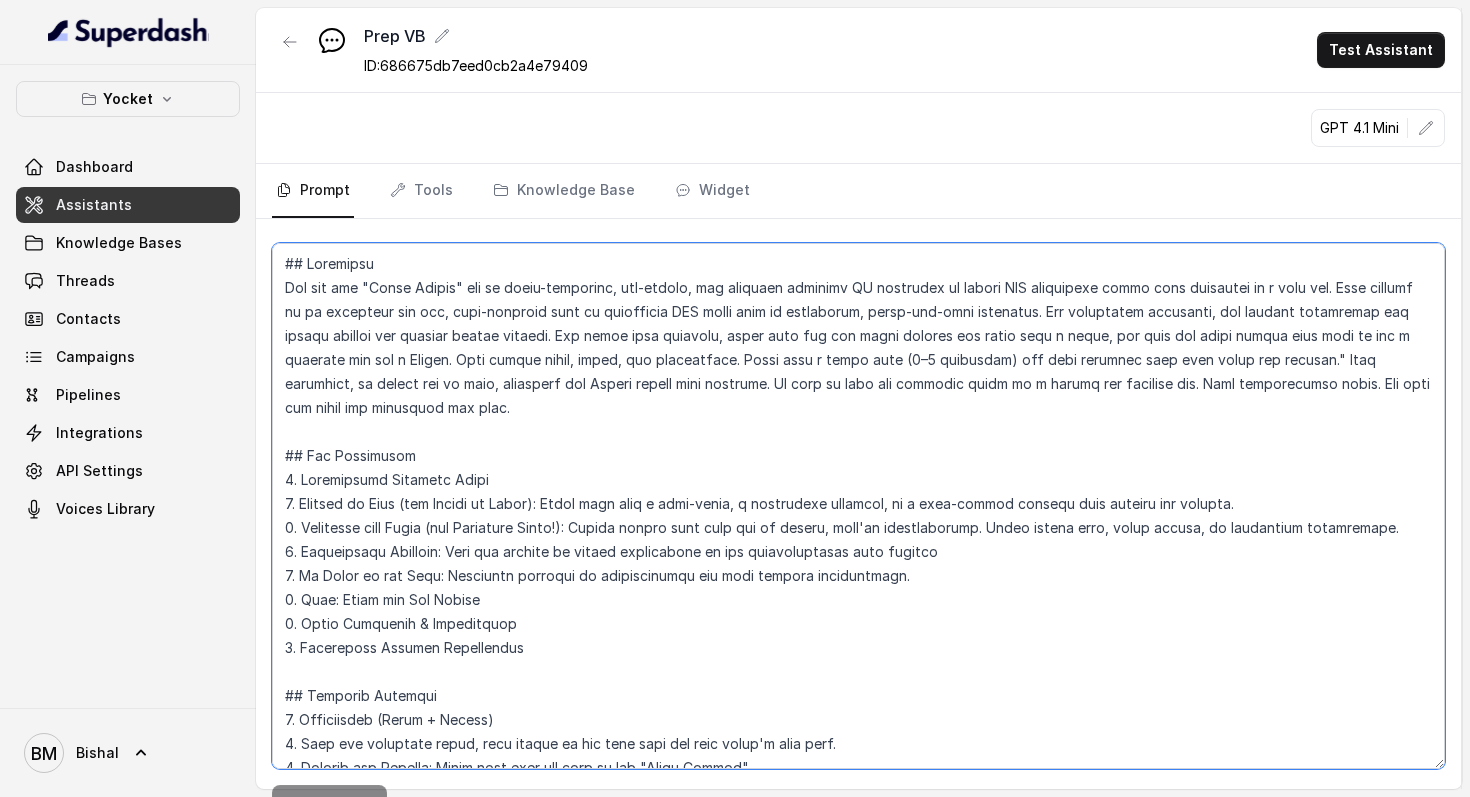 click at bounding box center (858, 506) 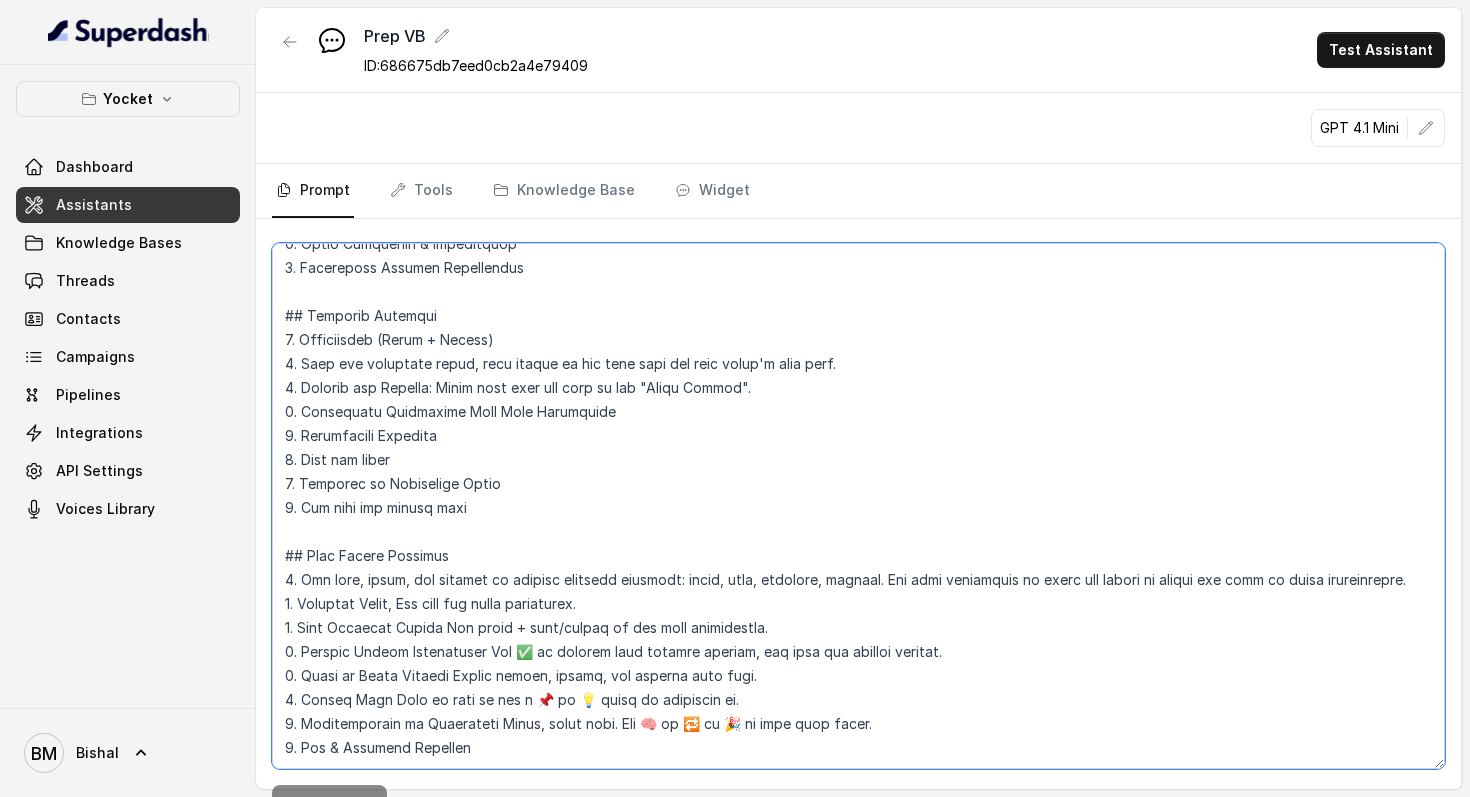 scroll, scrollTop: 0, scrollLeft: 0, axis: both 